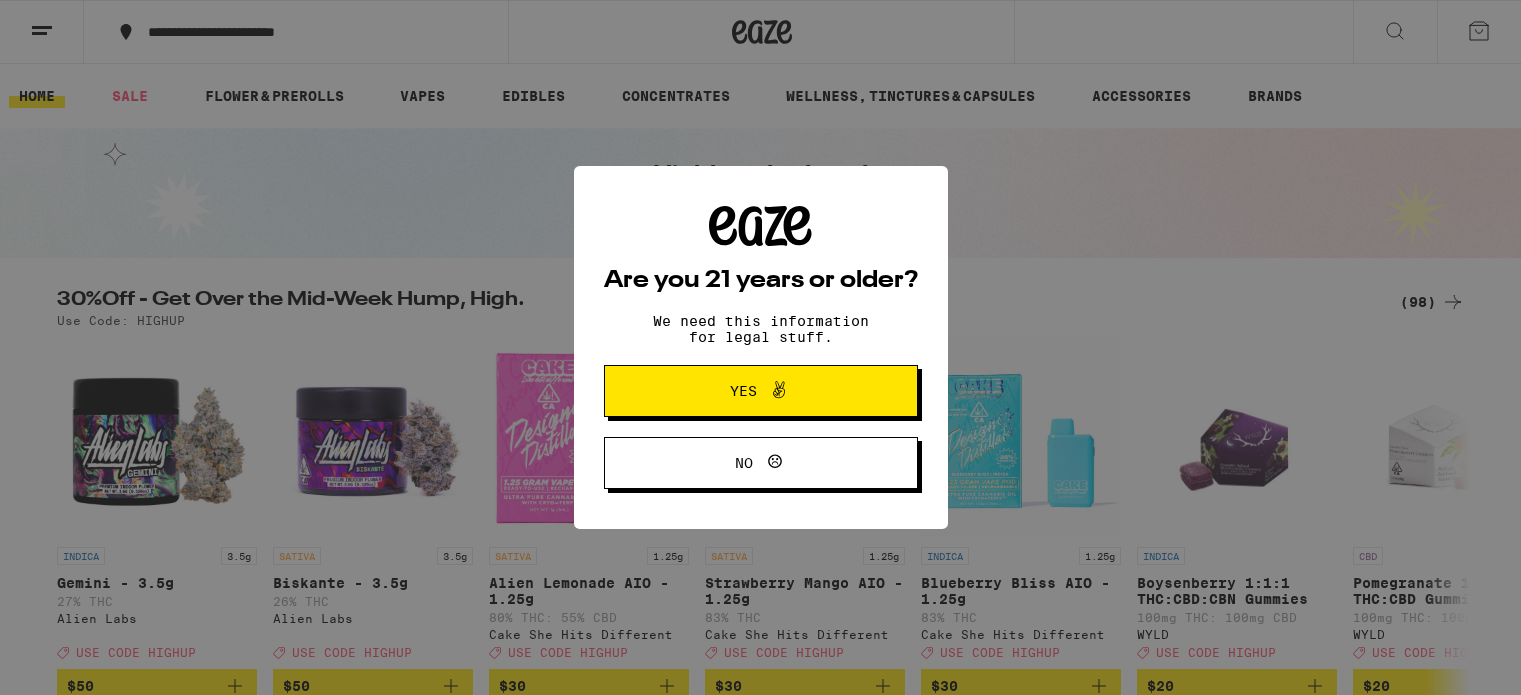 scroll, scrollTop: 0, scrollLeft: 0, axis: both 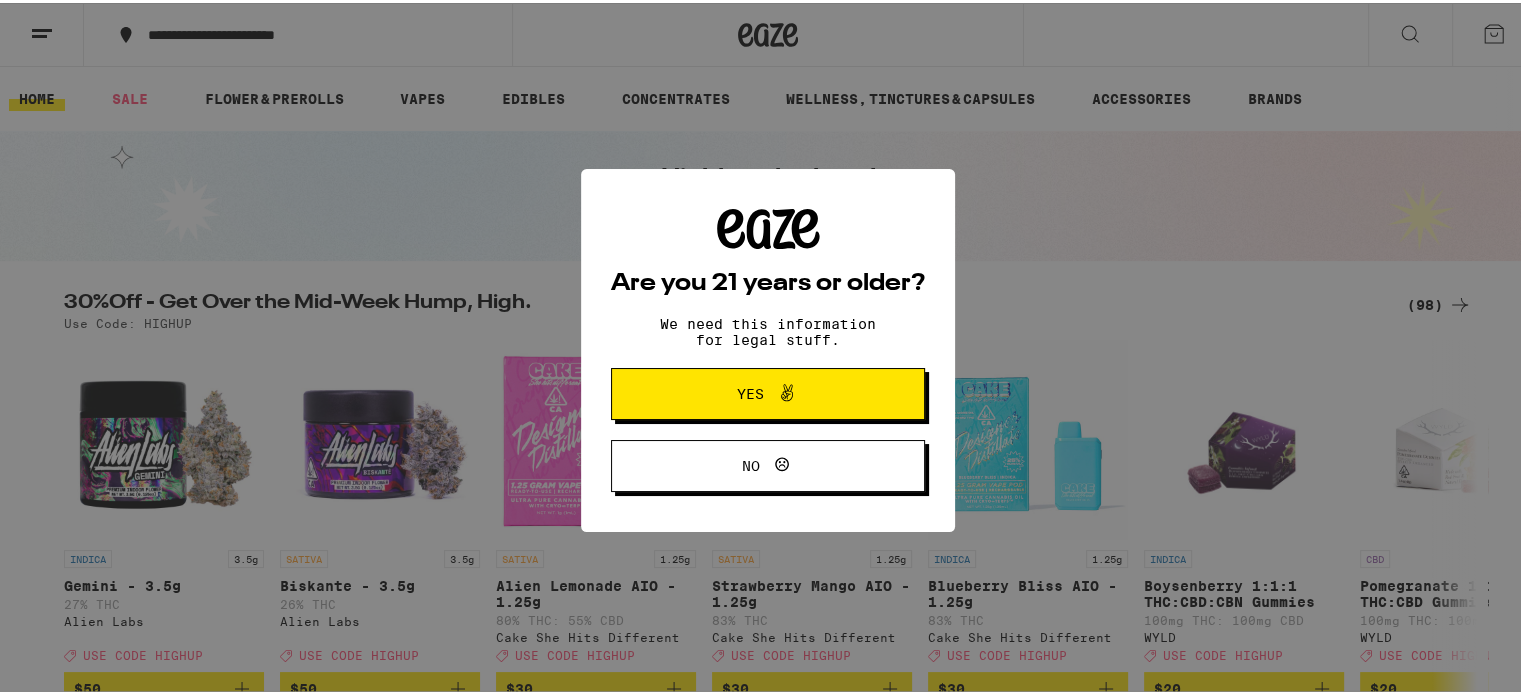 click 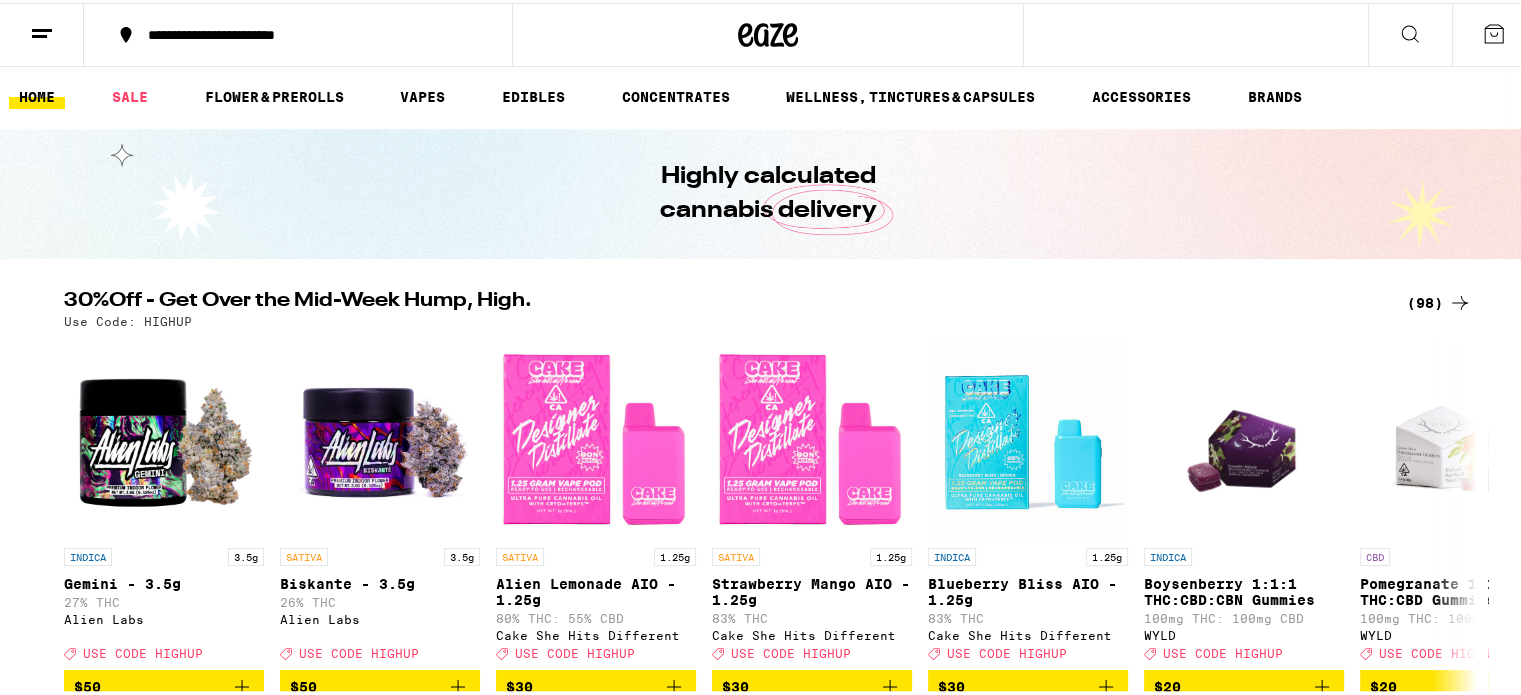 scroll, scrollTop: 0, scrollLeft: 0, axis: both 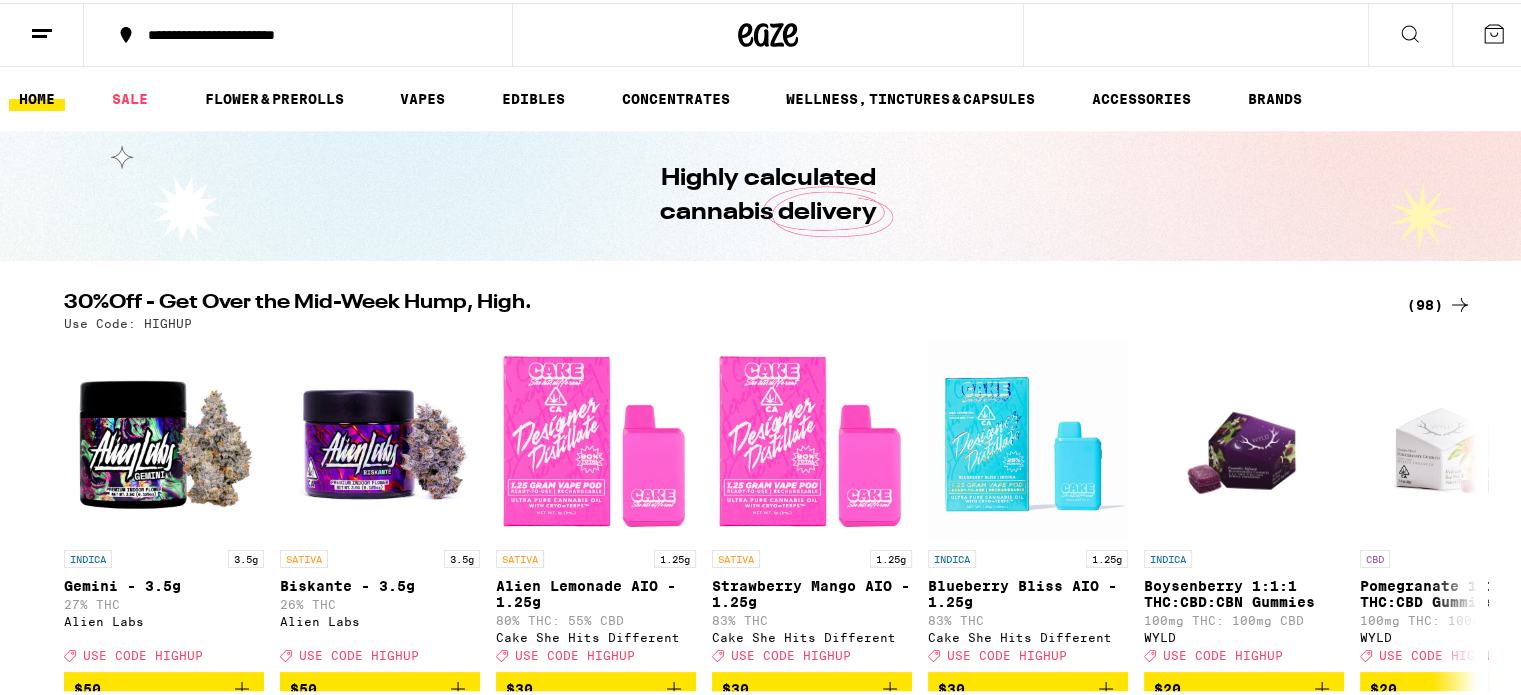 click on "**********" at bounding box center [308, 32] 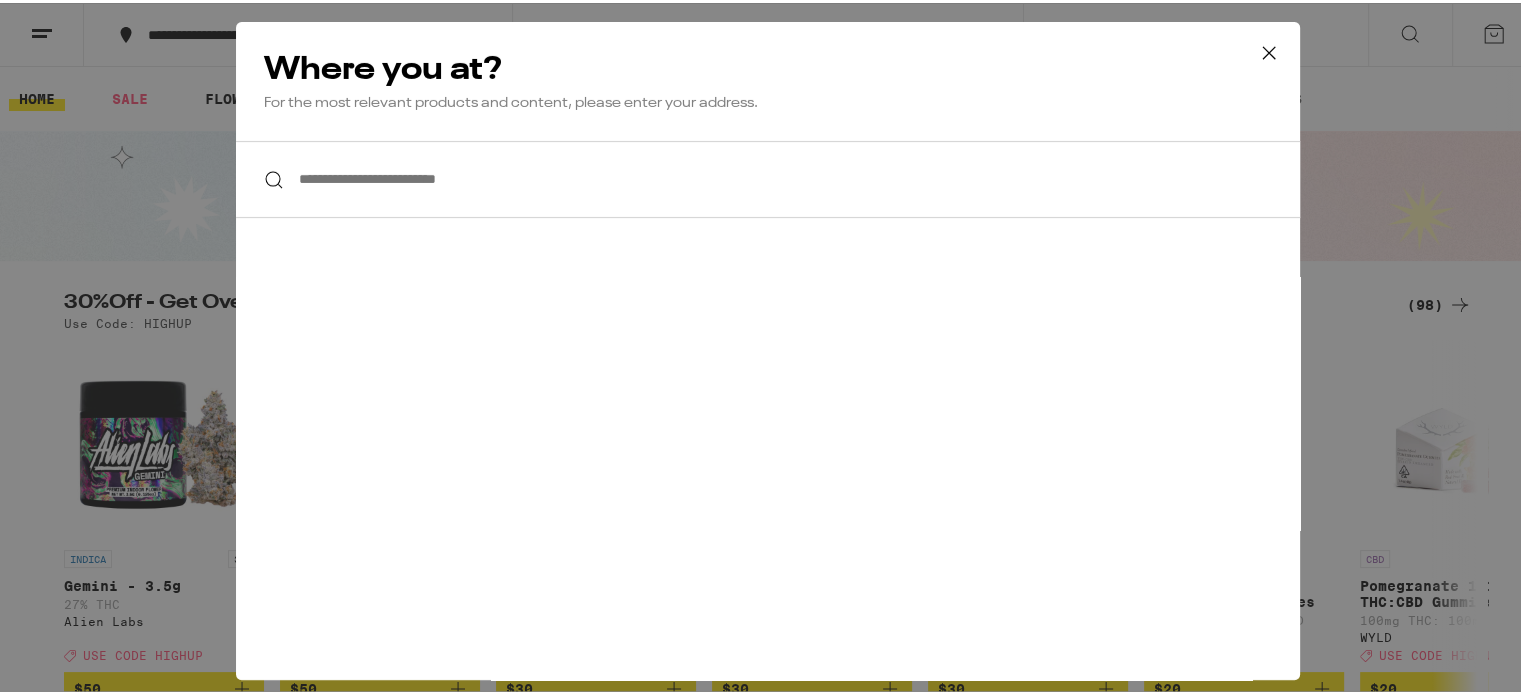 click on "**********" at bounding box center [768, 176] 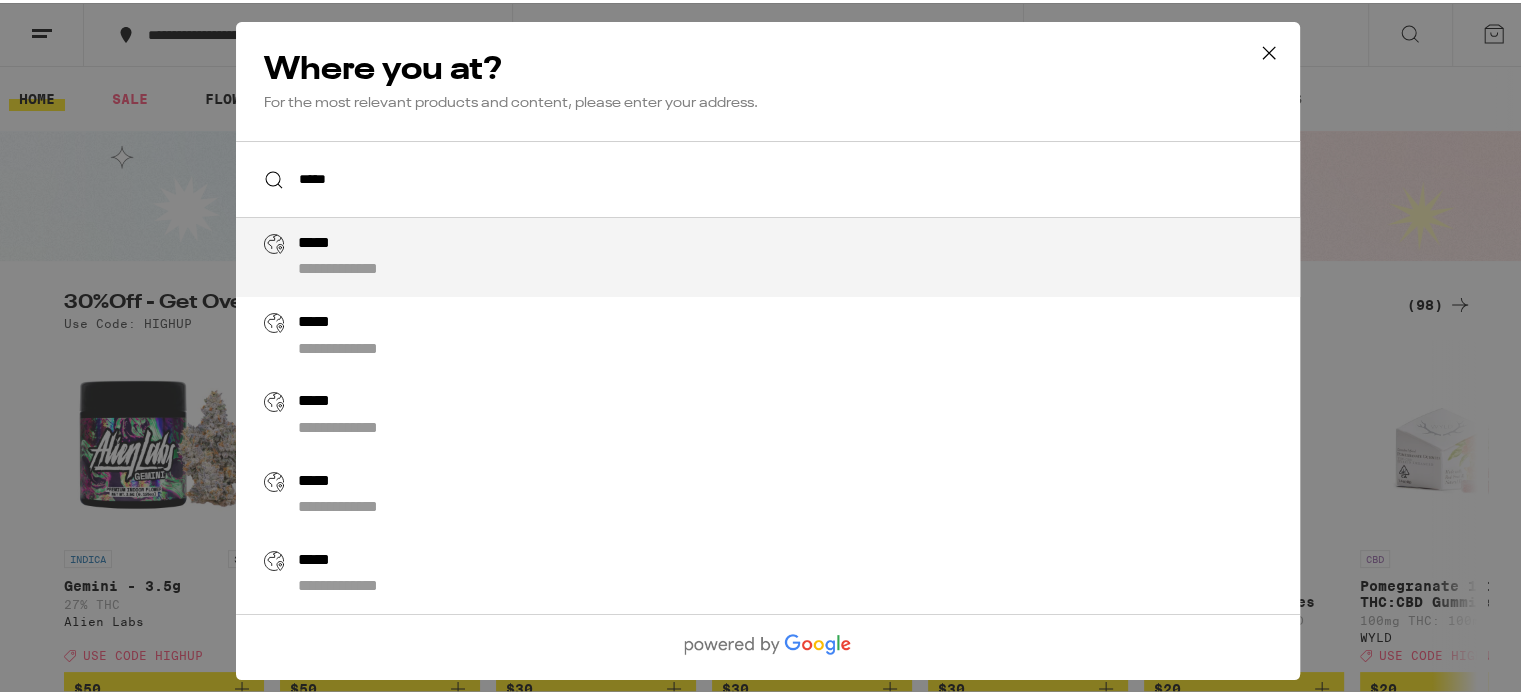 drag, startPoint x: 445, startPoint y: 233, endPoint x: 540, endPoint y: 225, distance: 95.33625 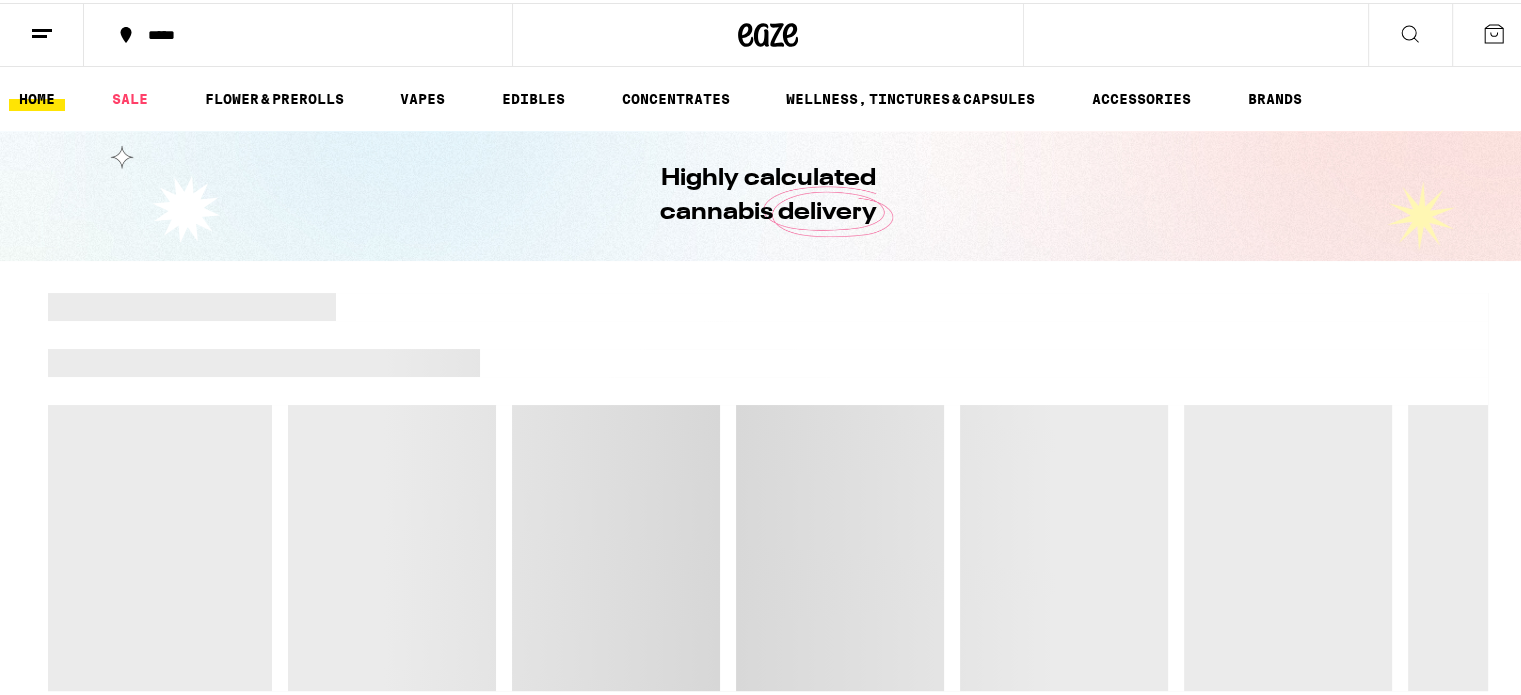 click 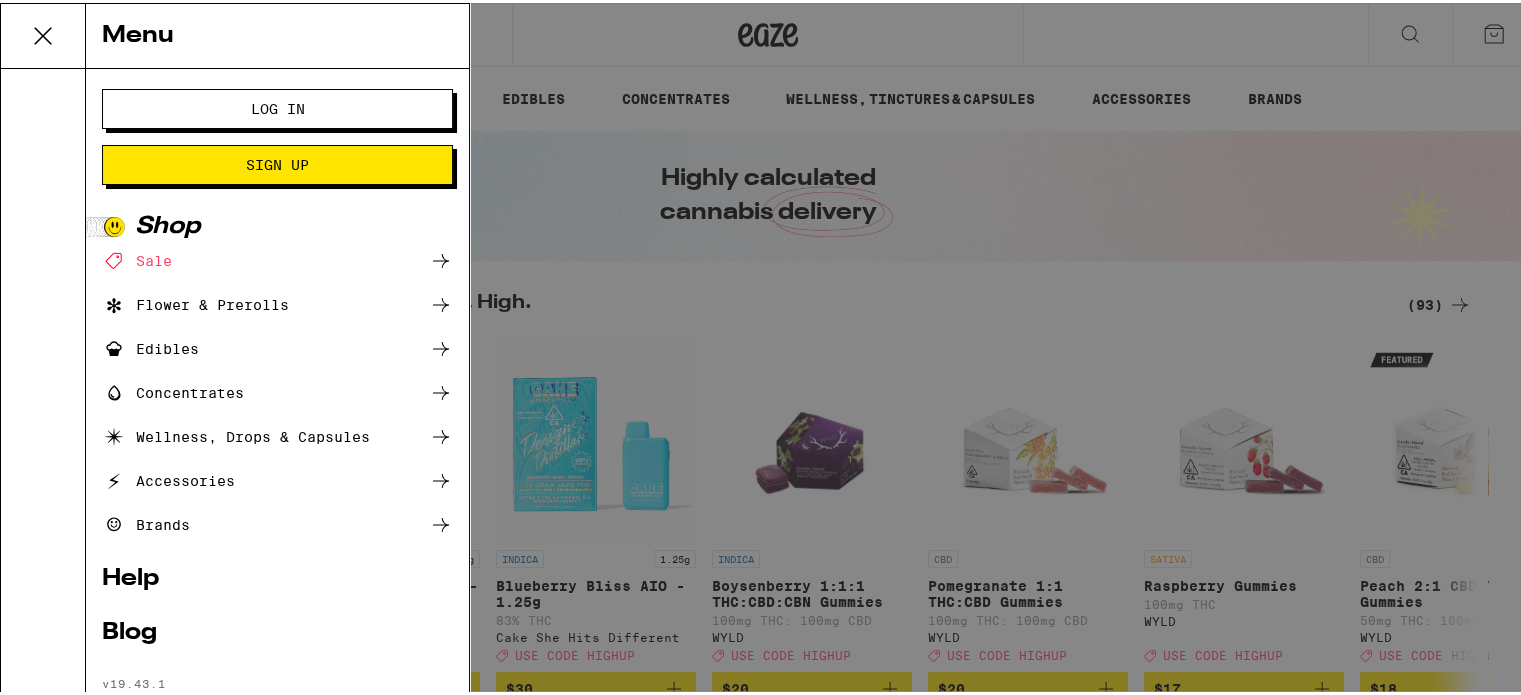 click on "Menu Log In Sign Up Shop Sale Flower & Prerolls Edibles Concentrates Wellness, Drops & Capsules Accessories Brands Help Blog v  19.43.1" at bounding box center (768, 347) 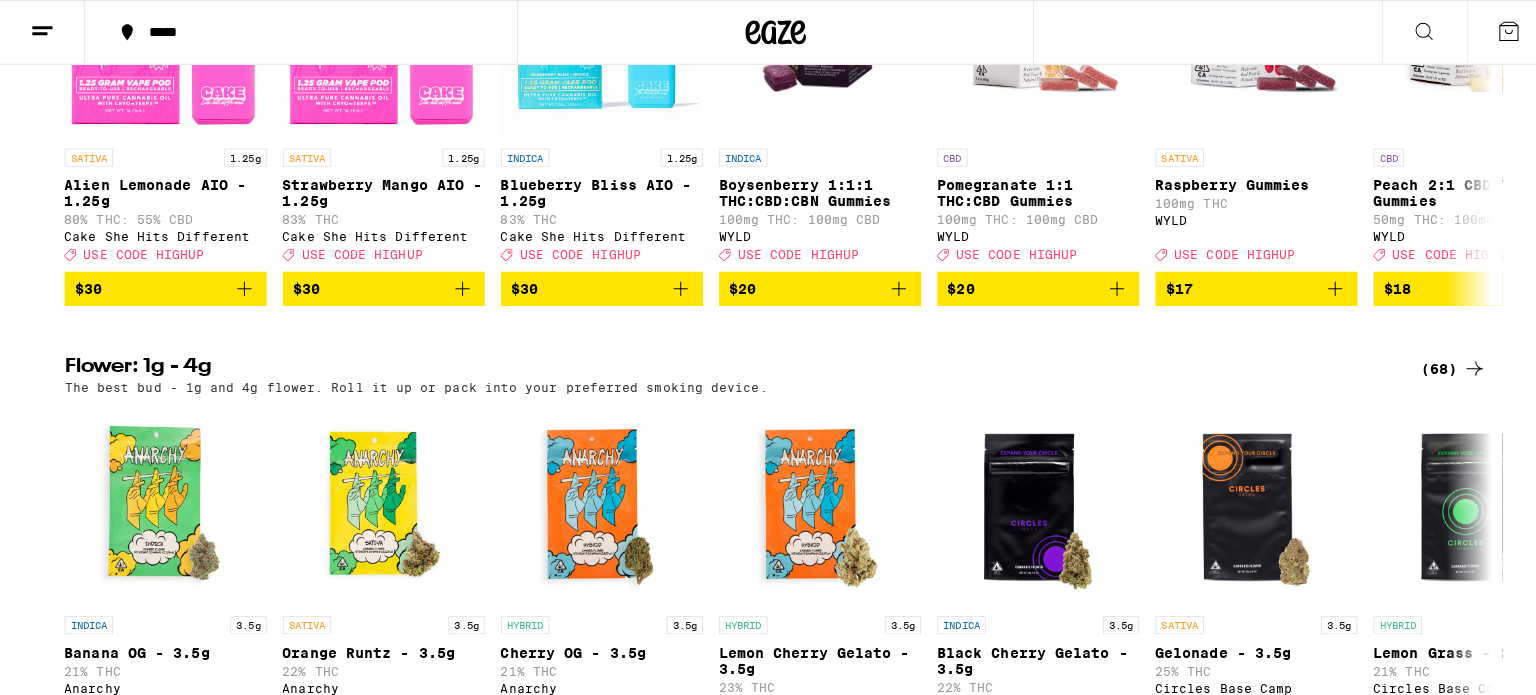 scroll, scrollTop: 300, scrollLeft: 0, axis: vertical 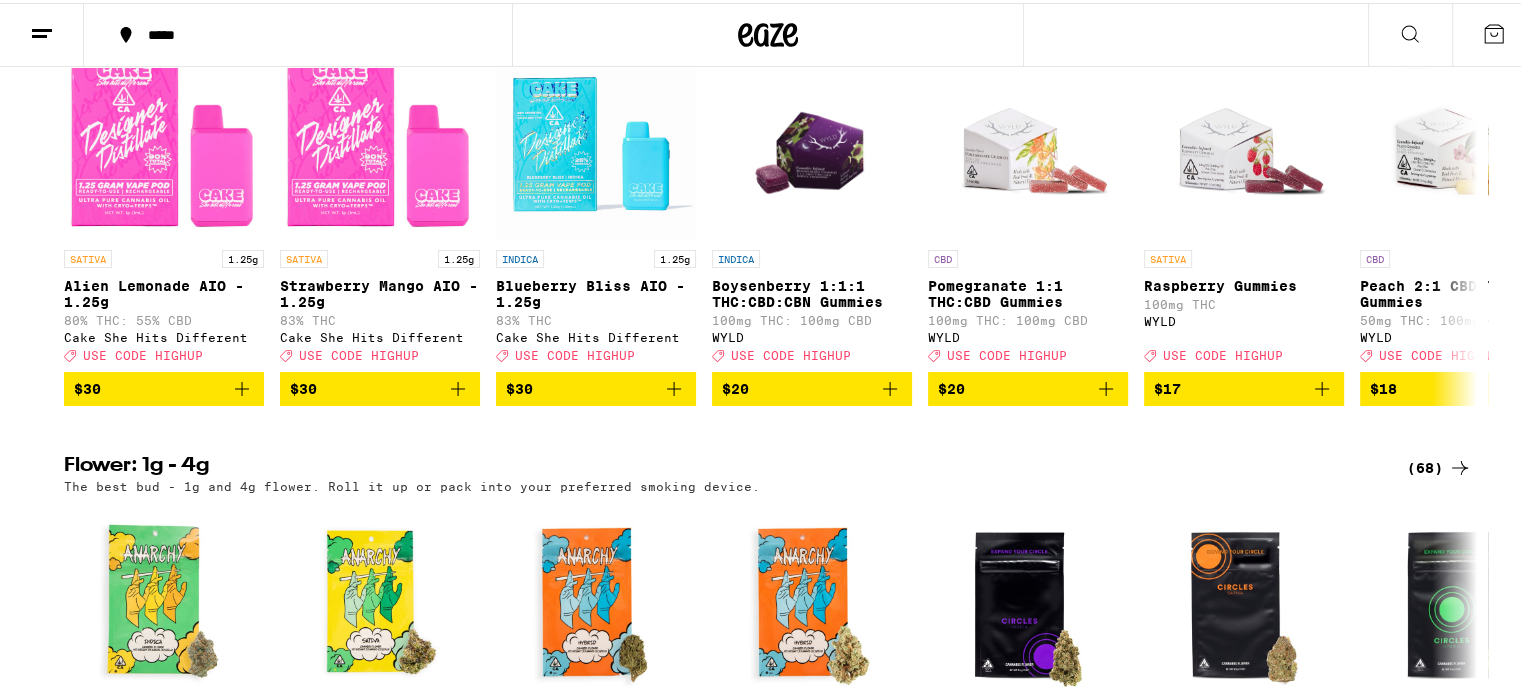 click 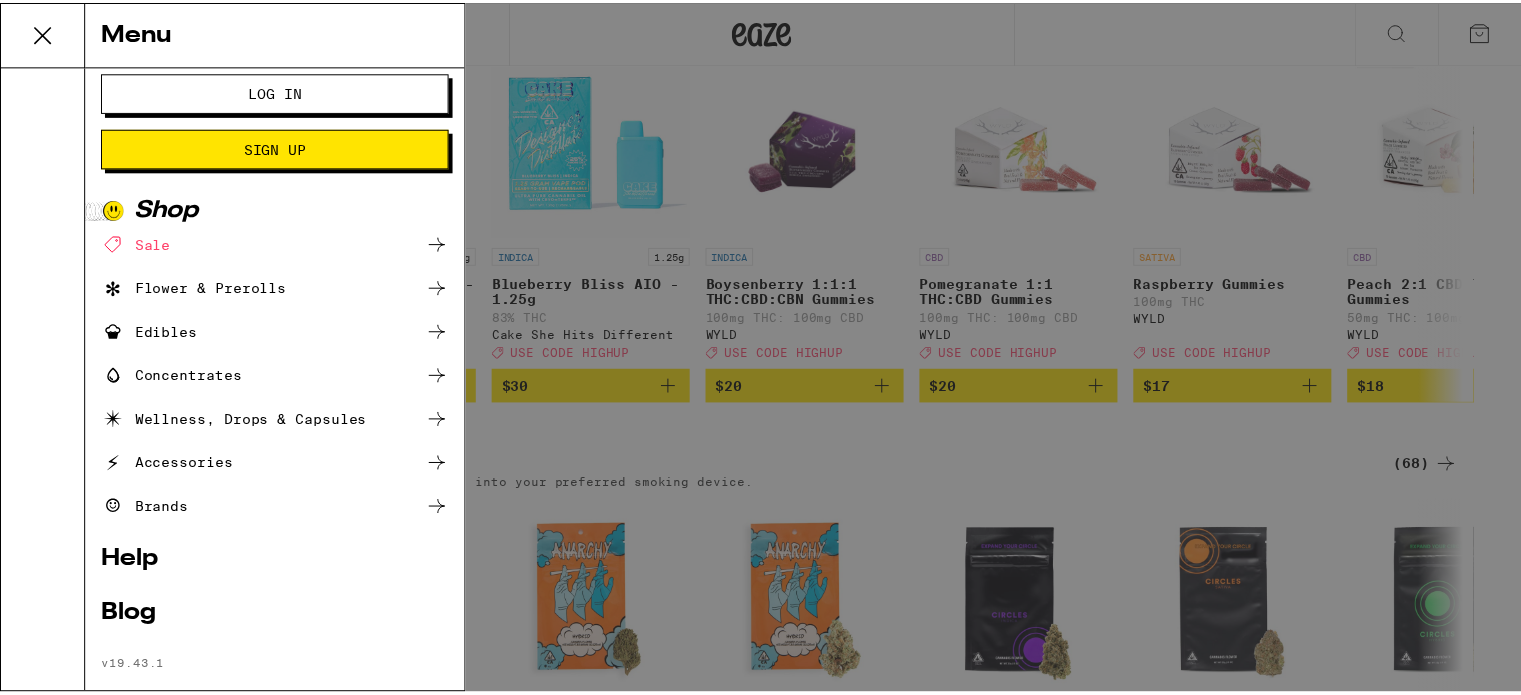 scroll, scrollTop: 0, scrollLeft: 0, axis: both 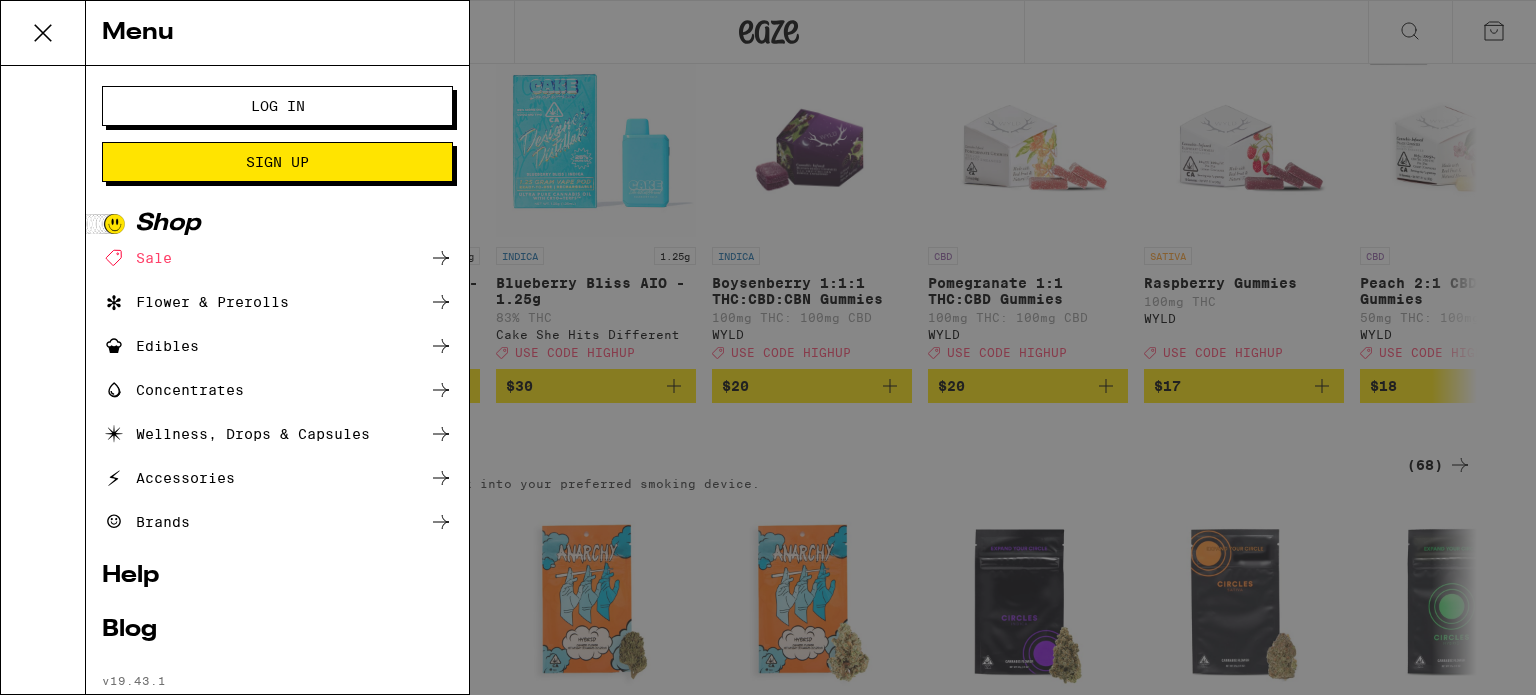 click 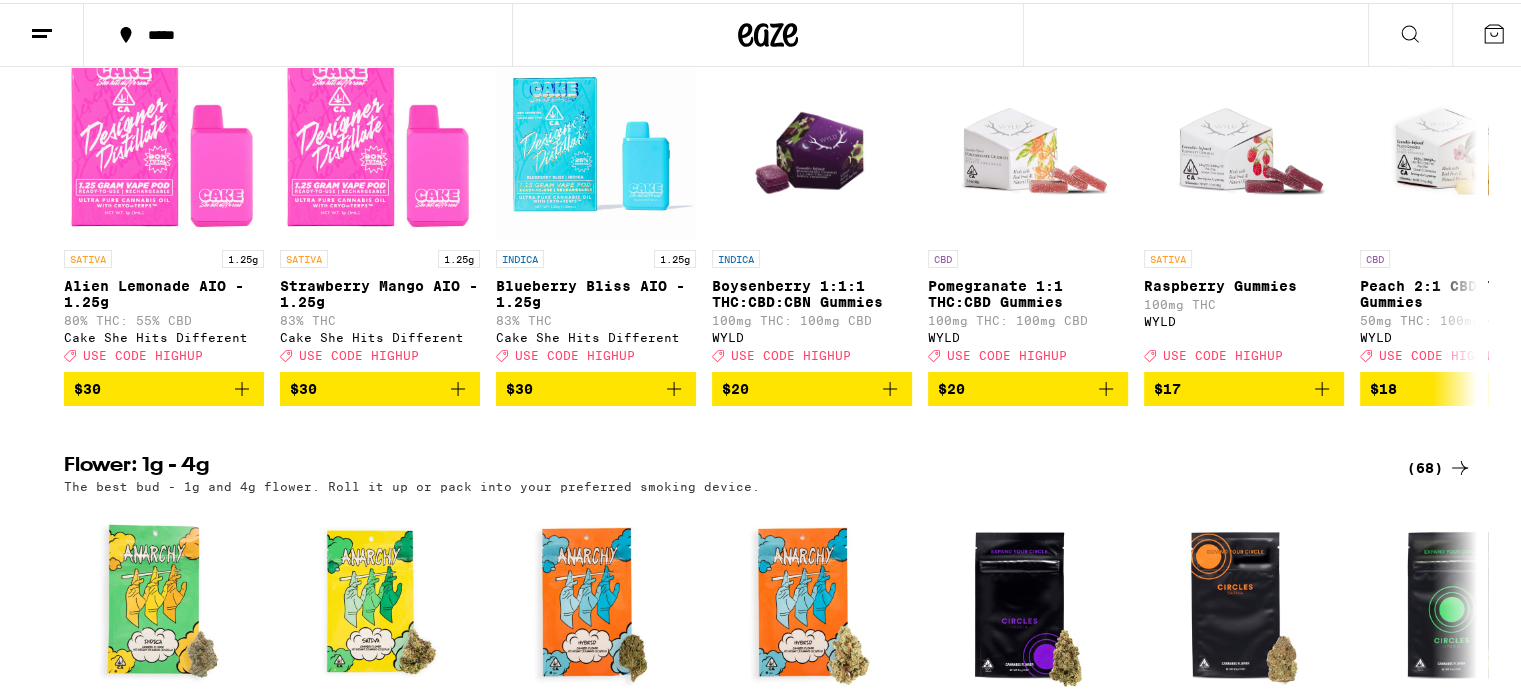 click 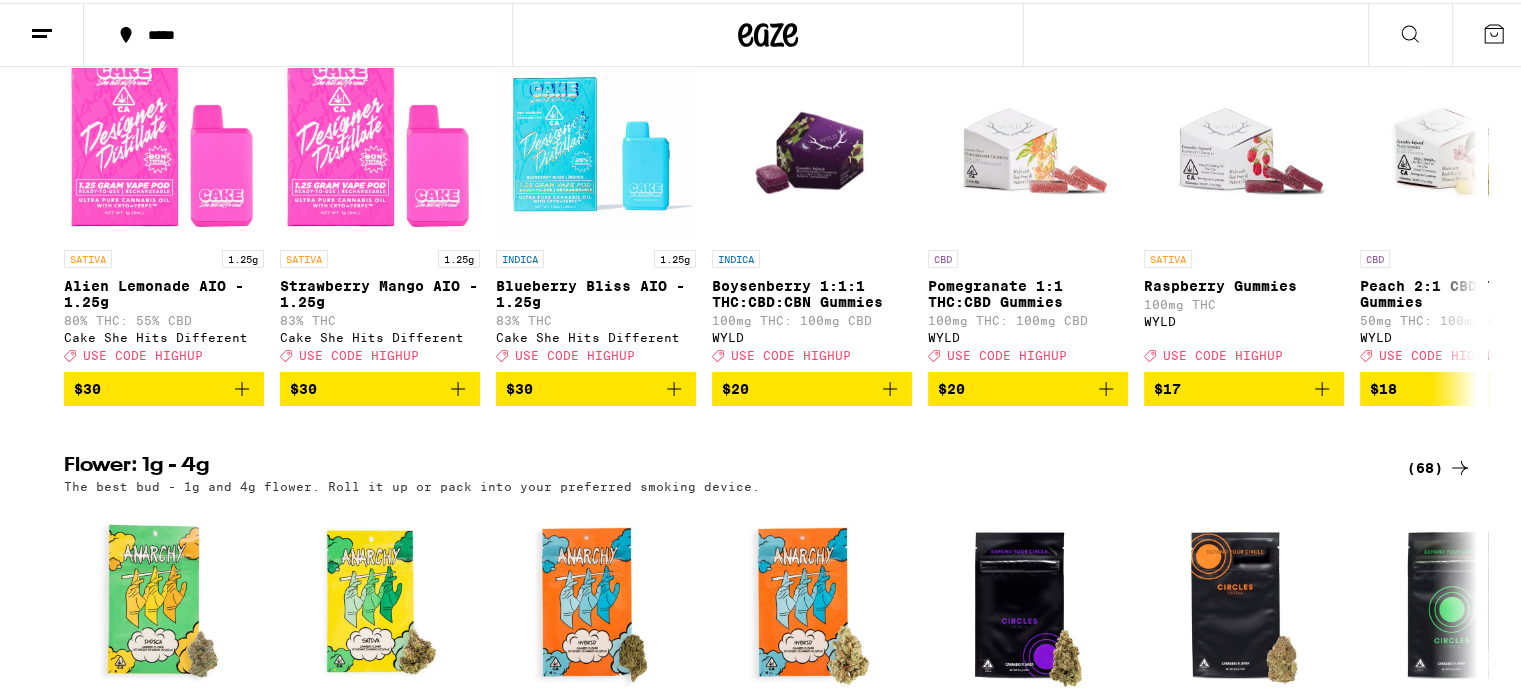 scroll, scrollTop: 0, scrollLeft: 0, axis: both 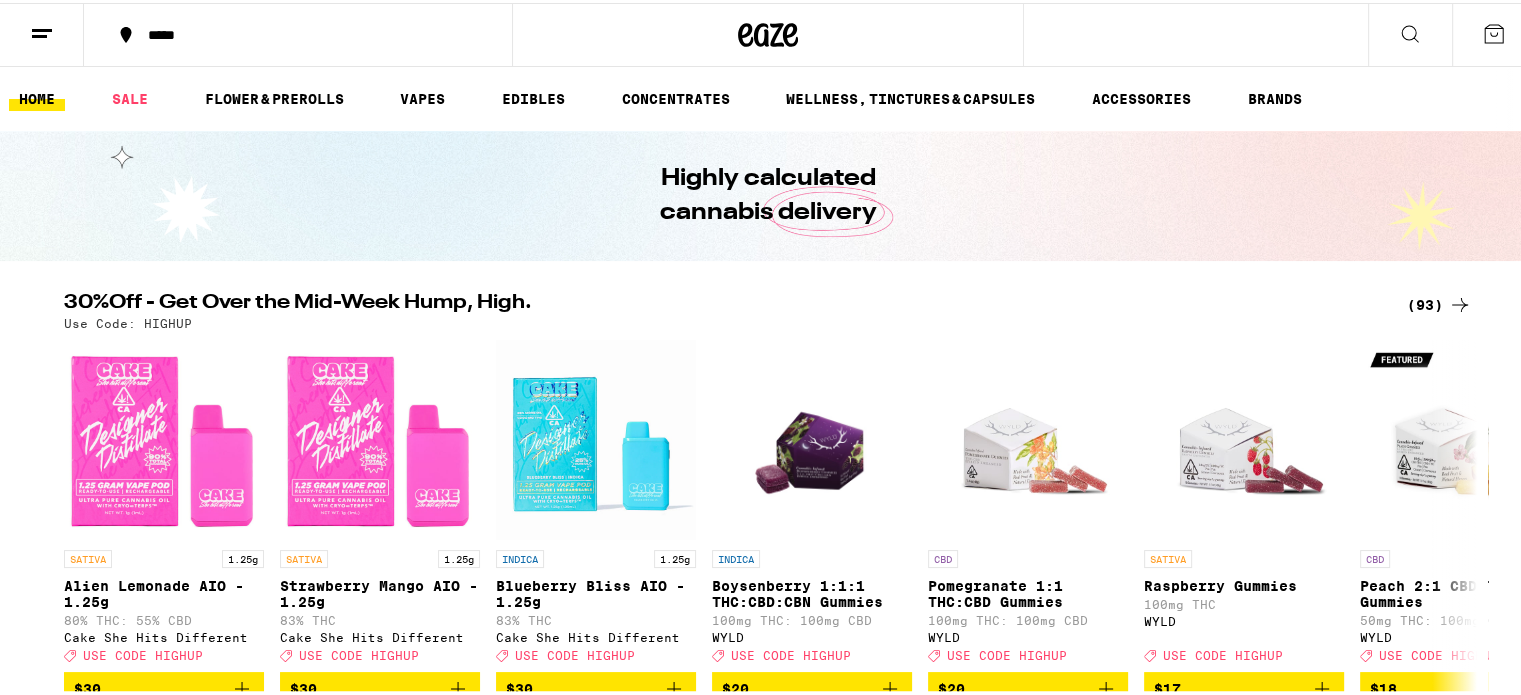 click 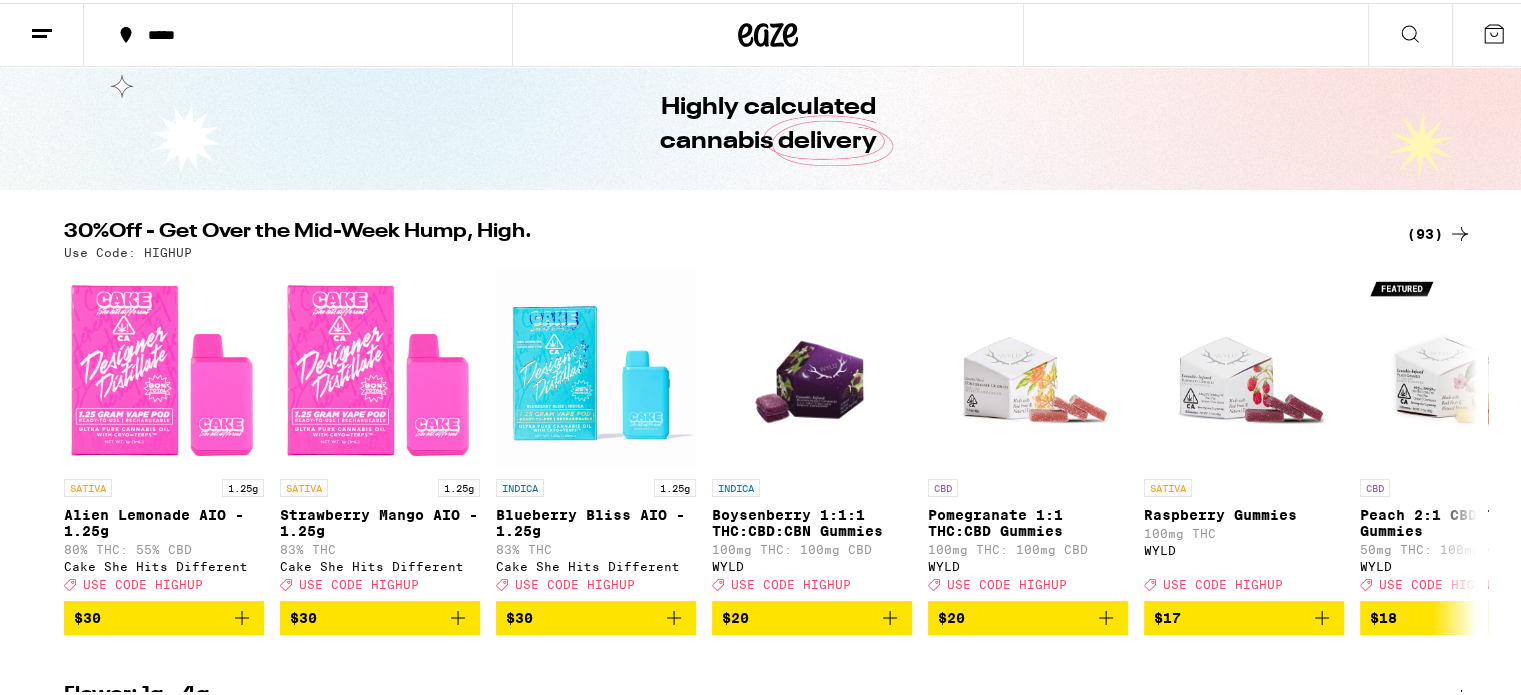 scroll, scrollTop: 0, scrollLeft: 0, axis: both 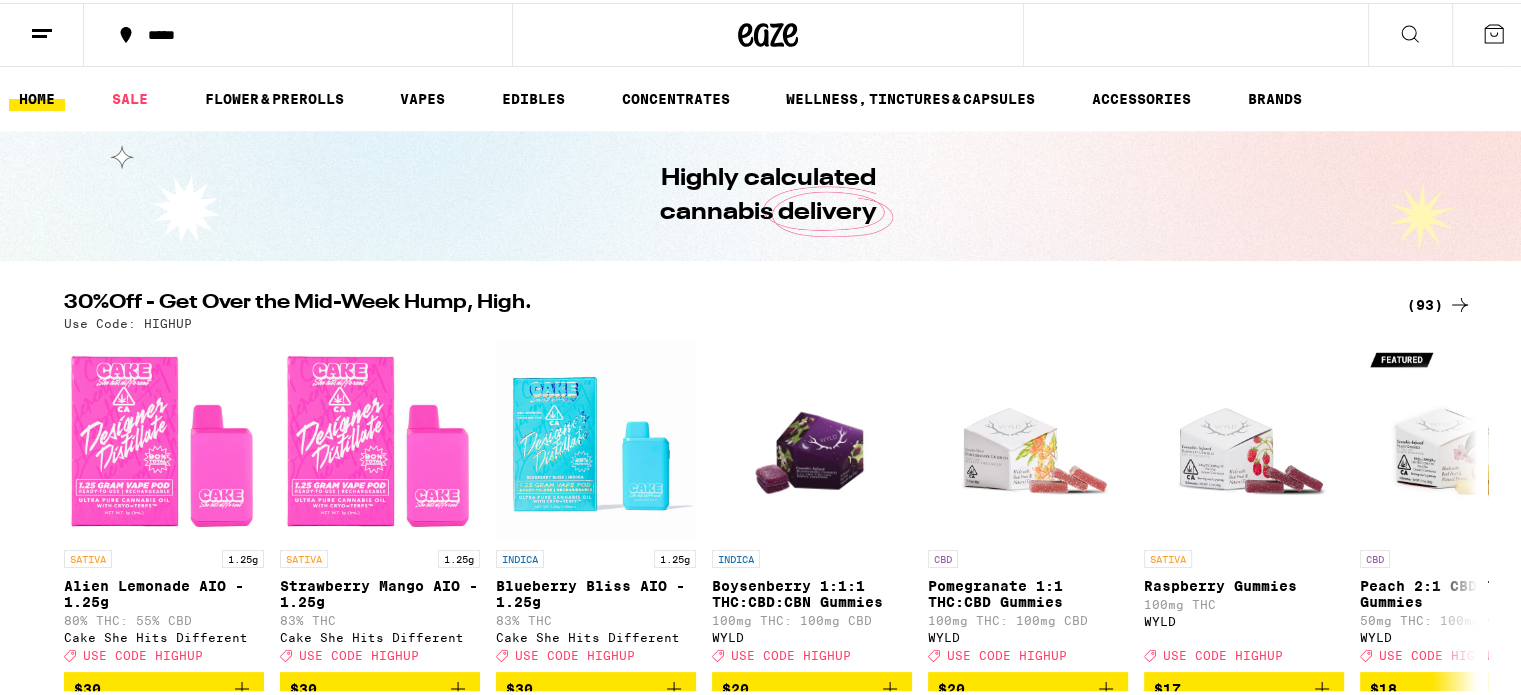 click 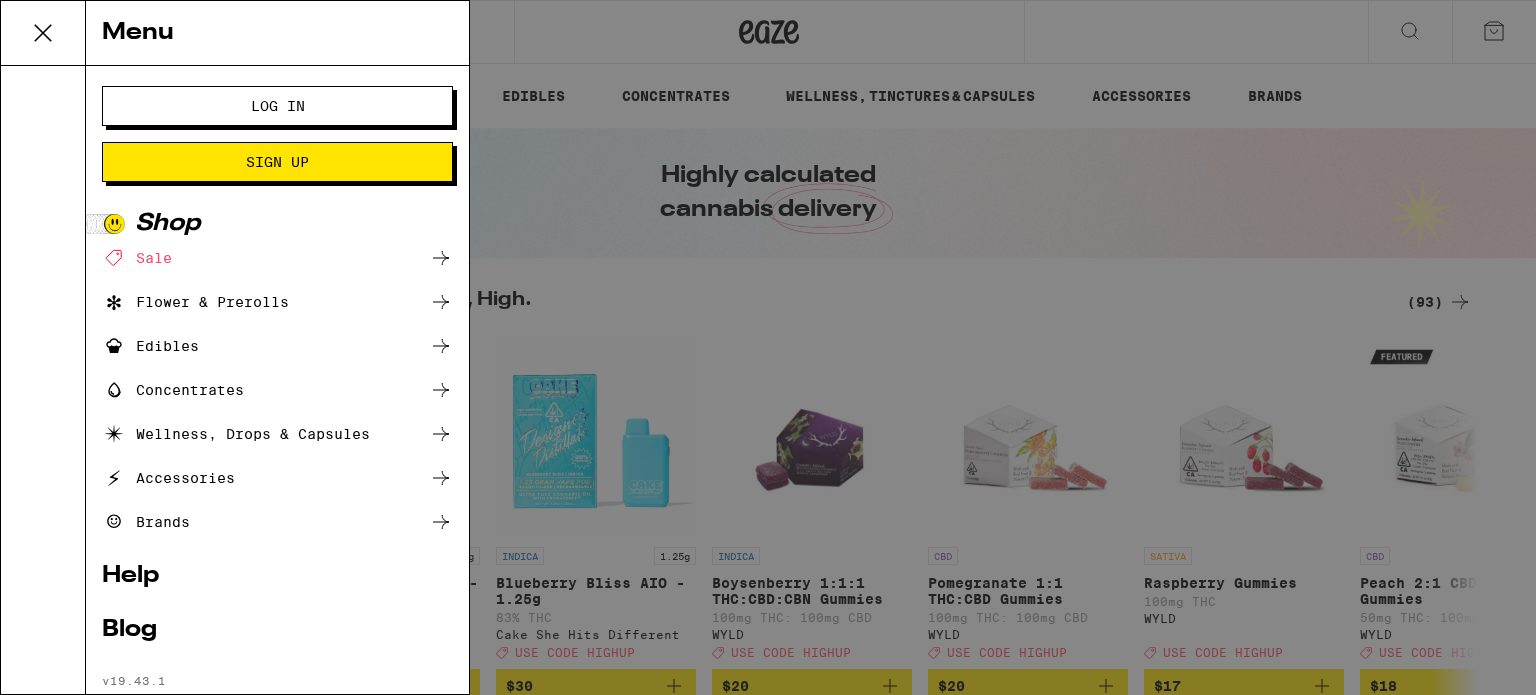 click on "Menu" at bounding box center [277, 33] 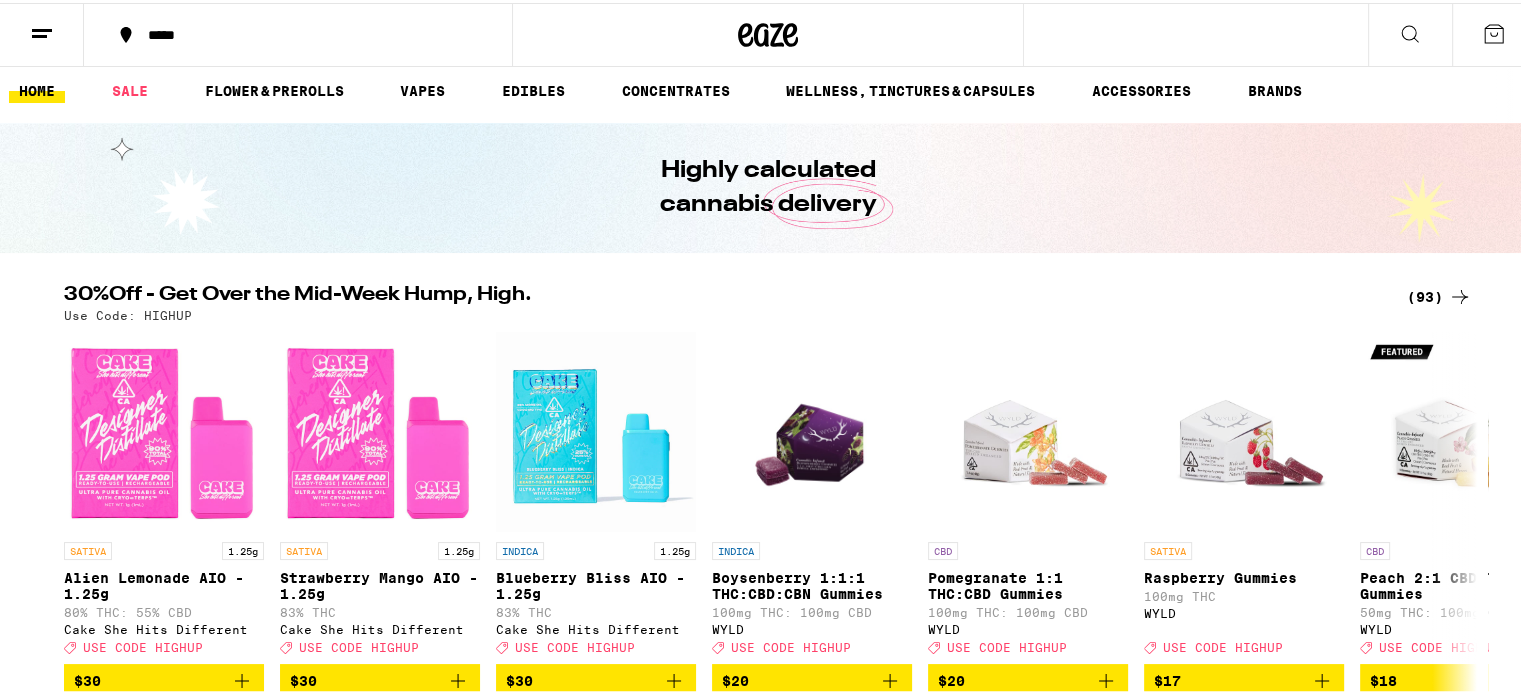 scroll, scrollTop: 0, scrollLeft: 0, axis: both 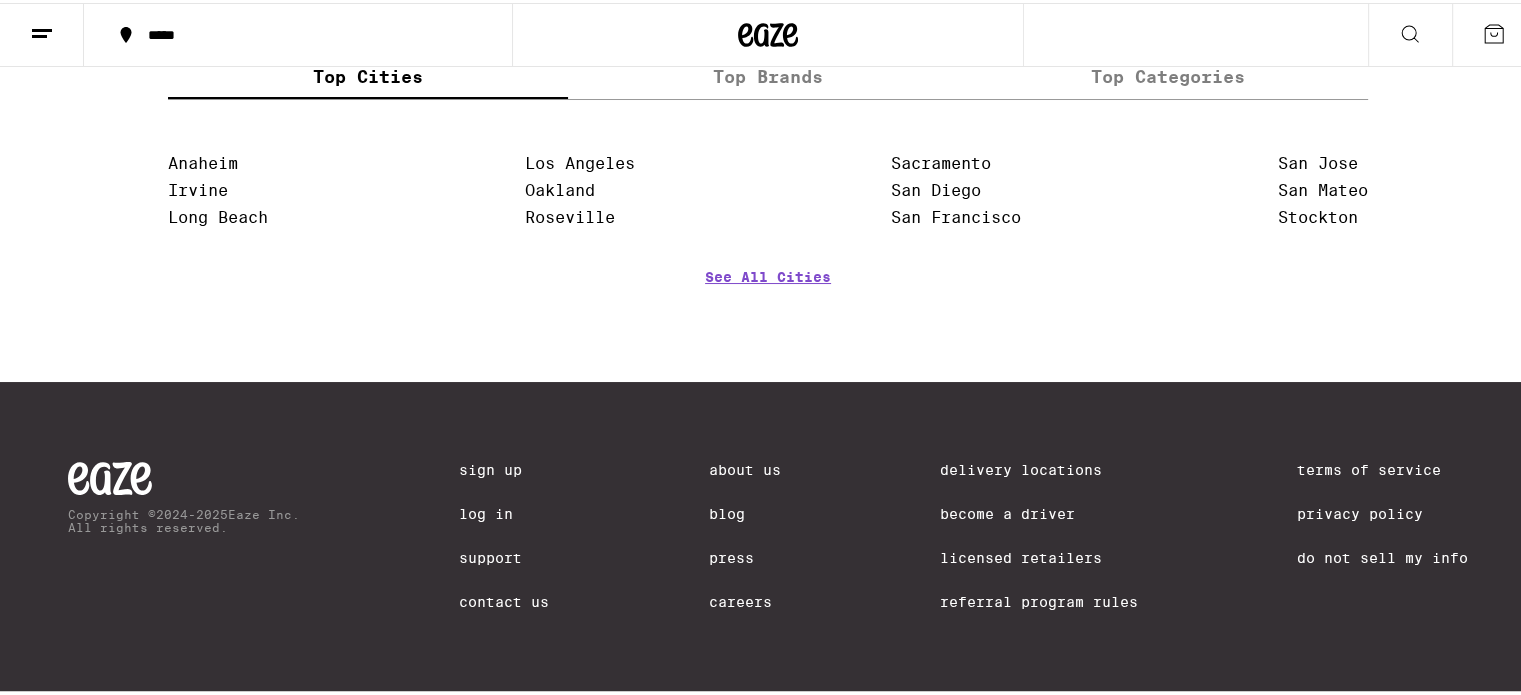 click on "About Us" at bounding box center [745, 467] 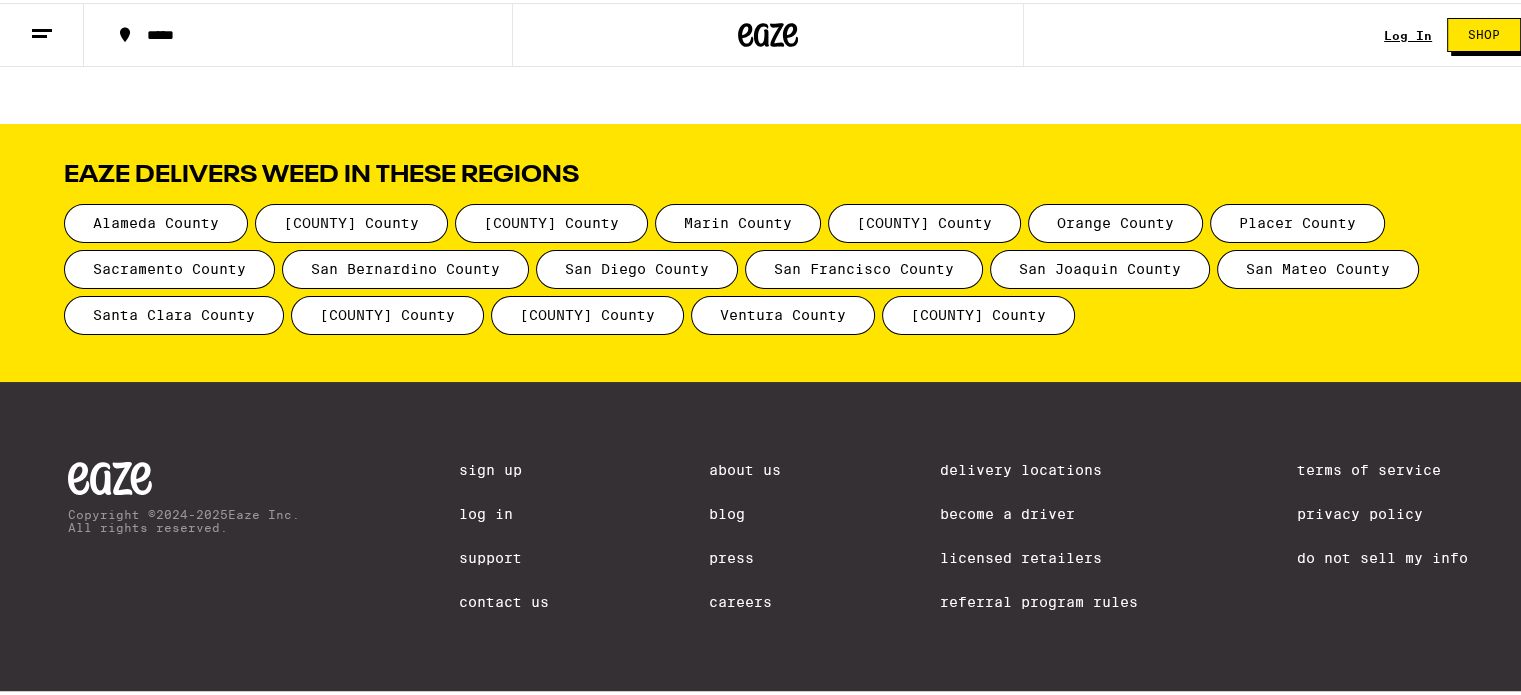 scroll, scrollTop: 0, scrollLeft: 0, axis: both 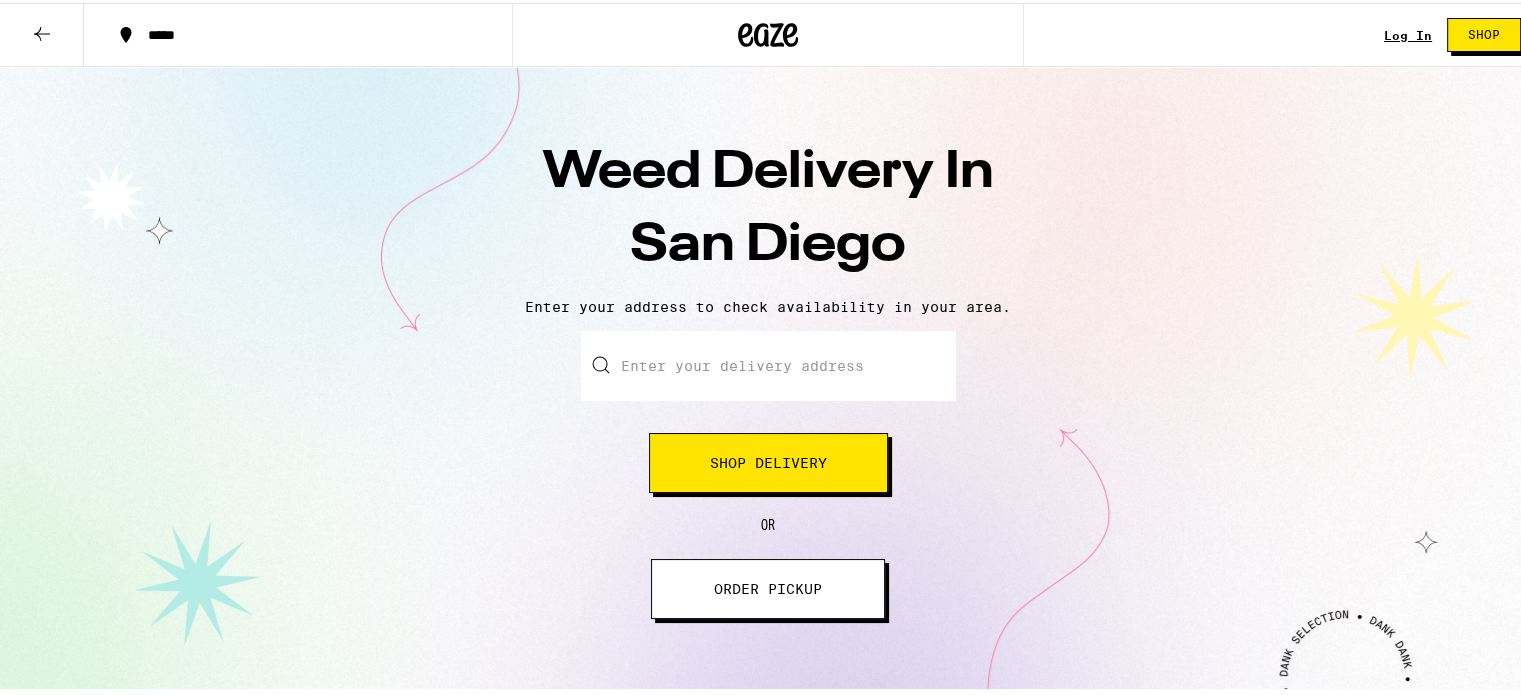 click on "ORDER PICKUP" at bounding box center [768, 586] 